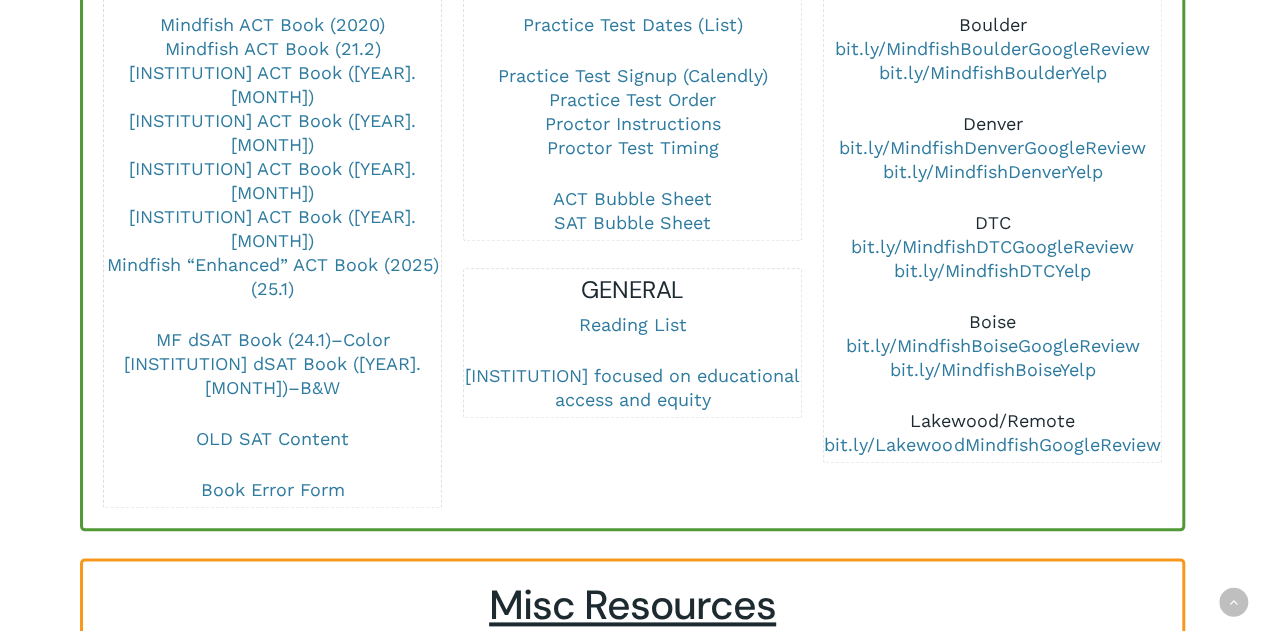 scroll, scrollTop: 879, scrollLeft: 0, axis: vertical 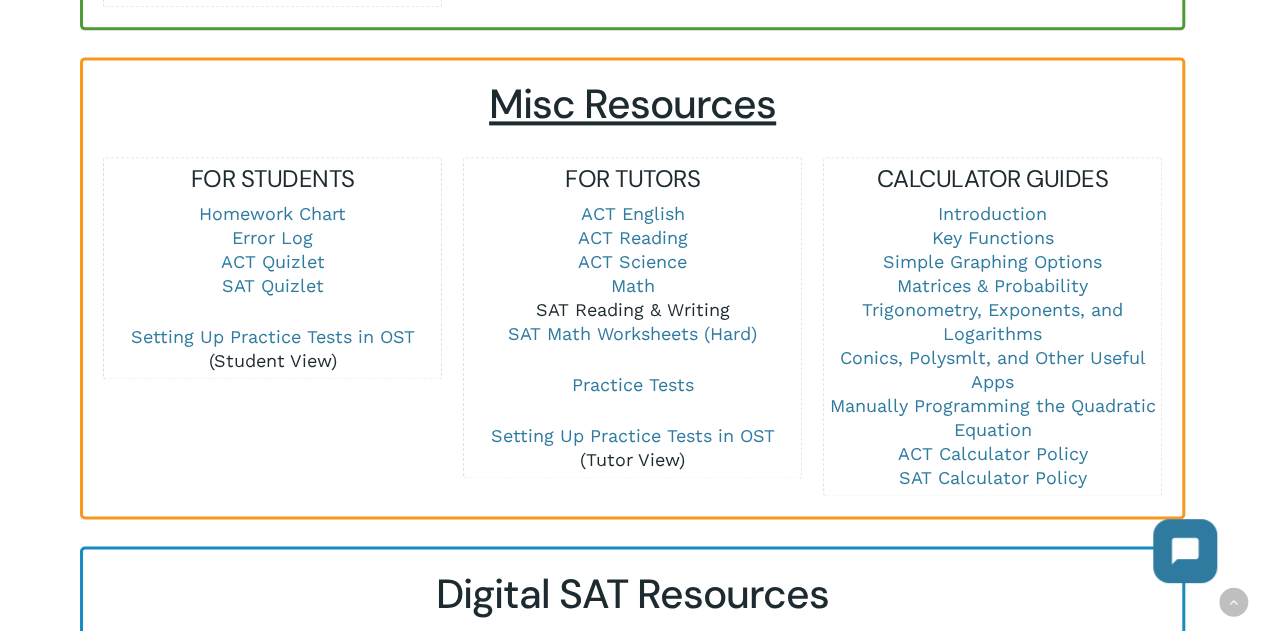 click on "SAT Reading & Writing" at bounding box center (633, 309) 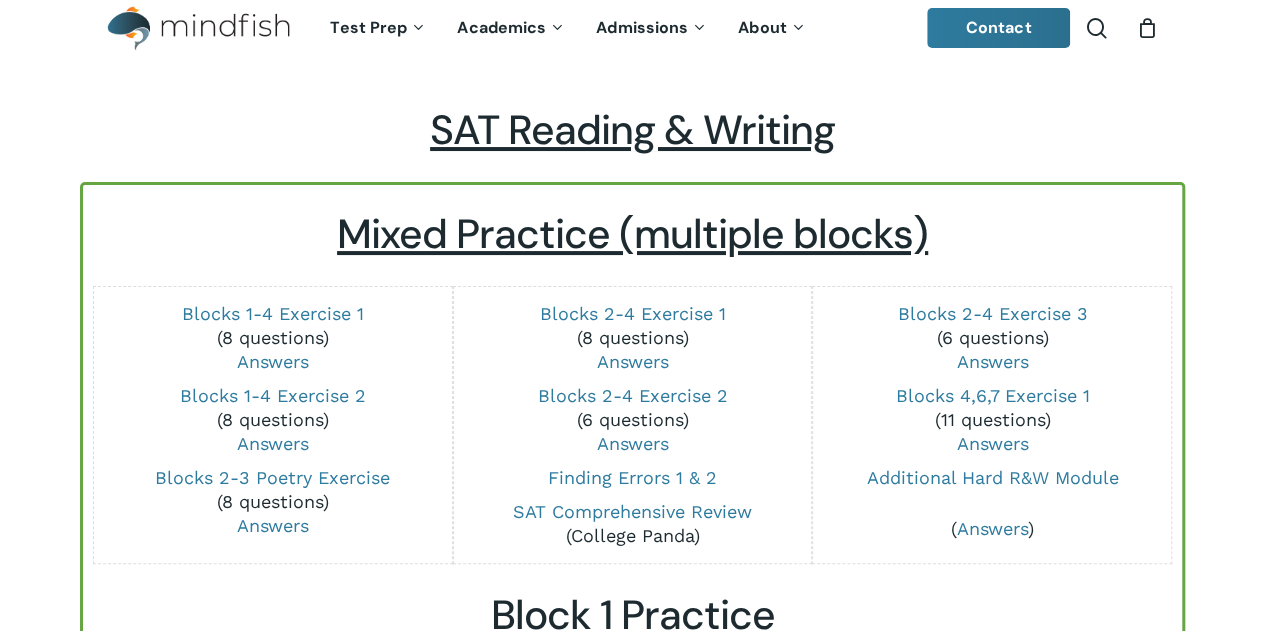 scroll, scrollTop: 269, scrollLeft: 0, axis: vertical 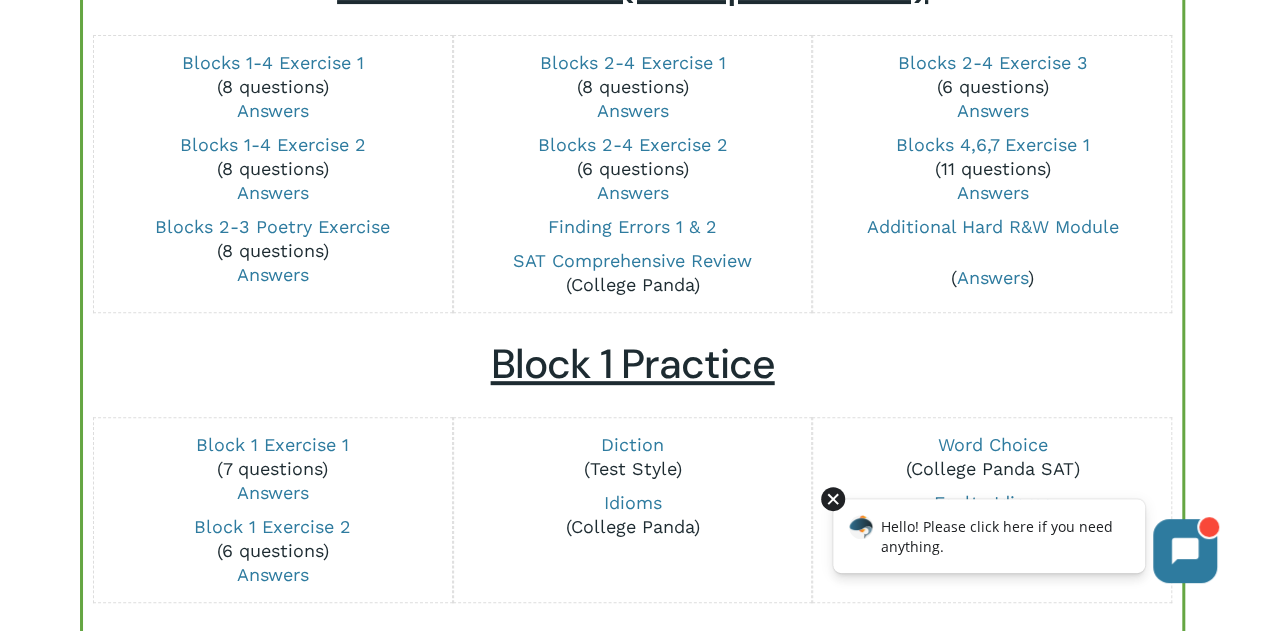 click at bounding box center (833, 499) 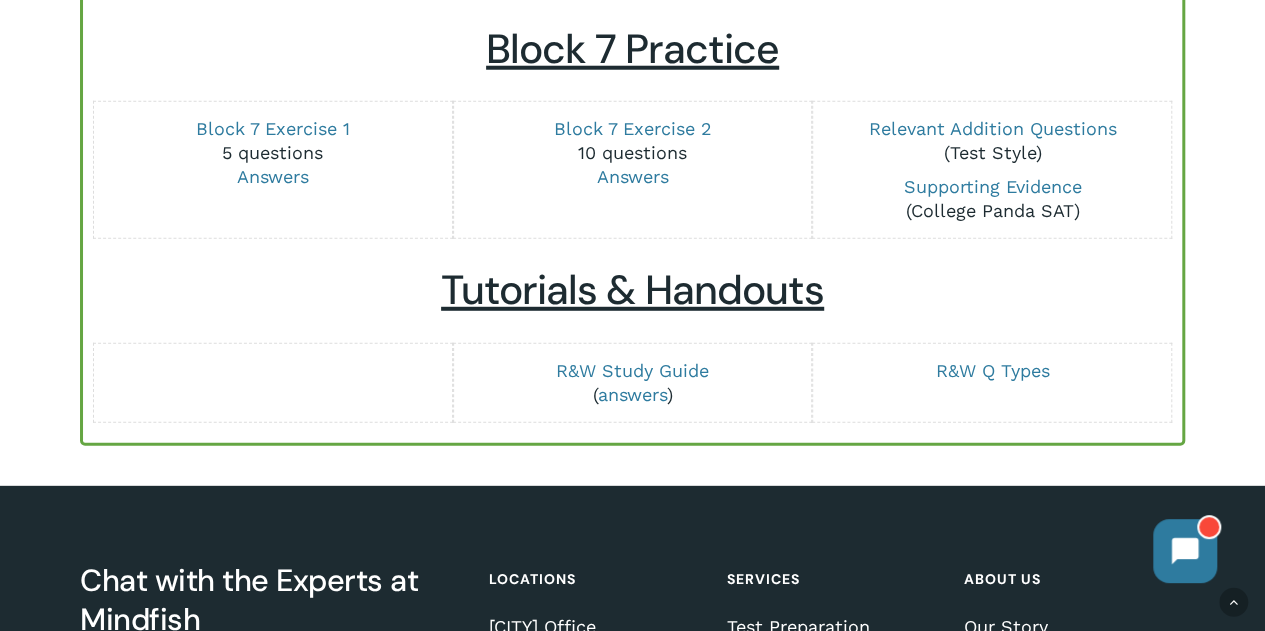 scroll, scrollTop: 2657, scrollLeft: 0, axis: vertical 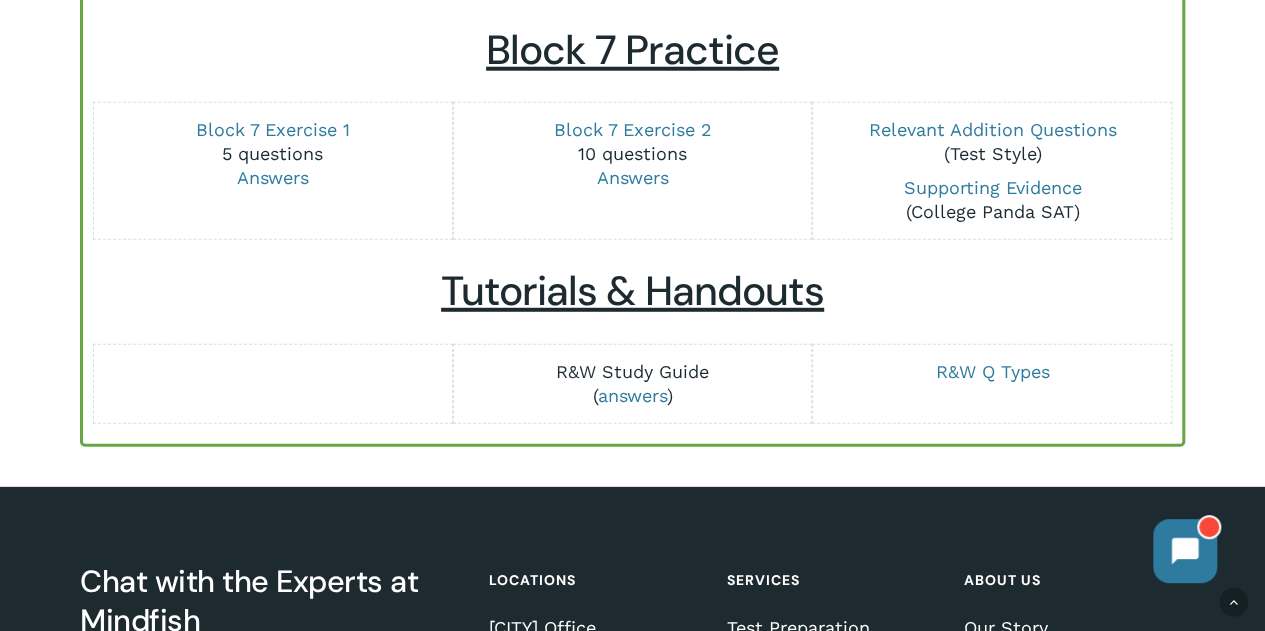 click on "R&W Study Guide" at bounding box center (632, 371) 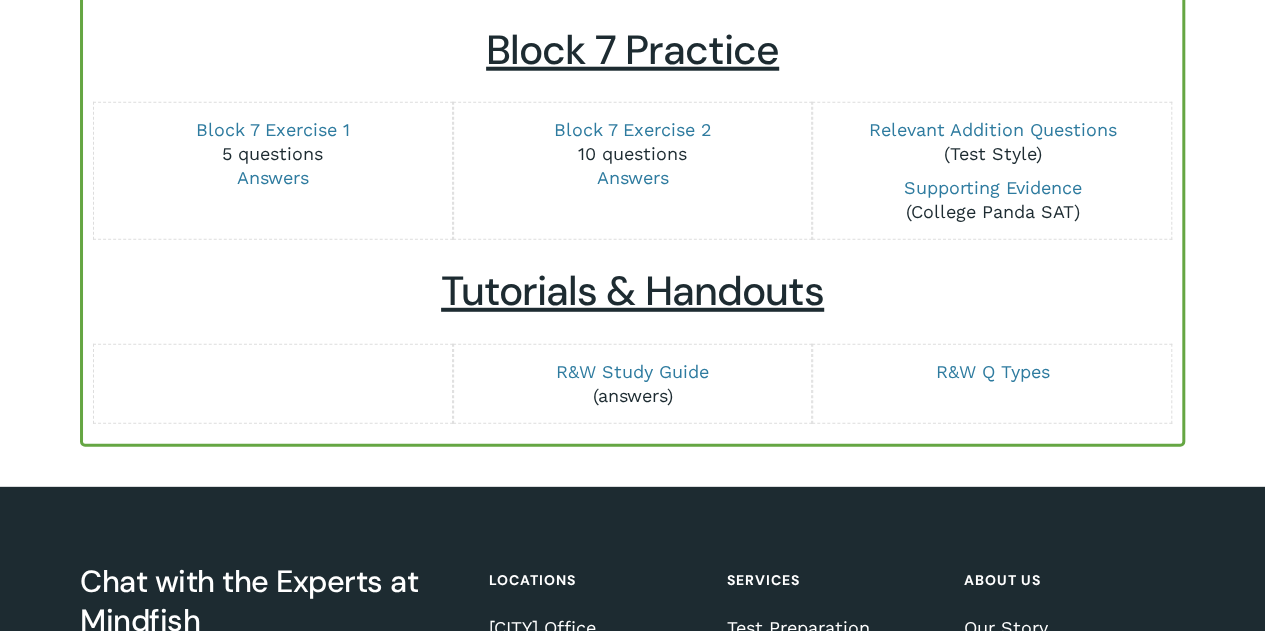 scroll, scrollTop: 2657, scrollLeft: 0, axis: vertical 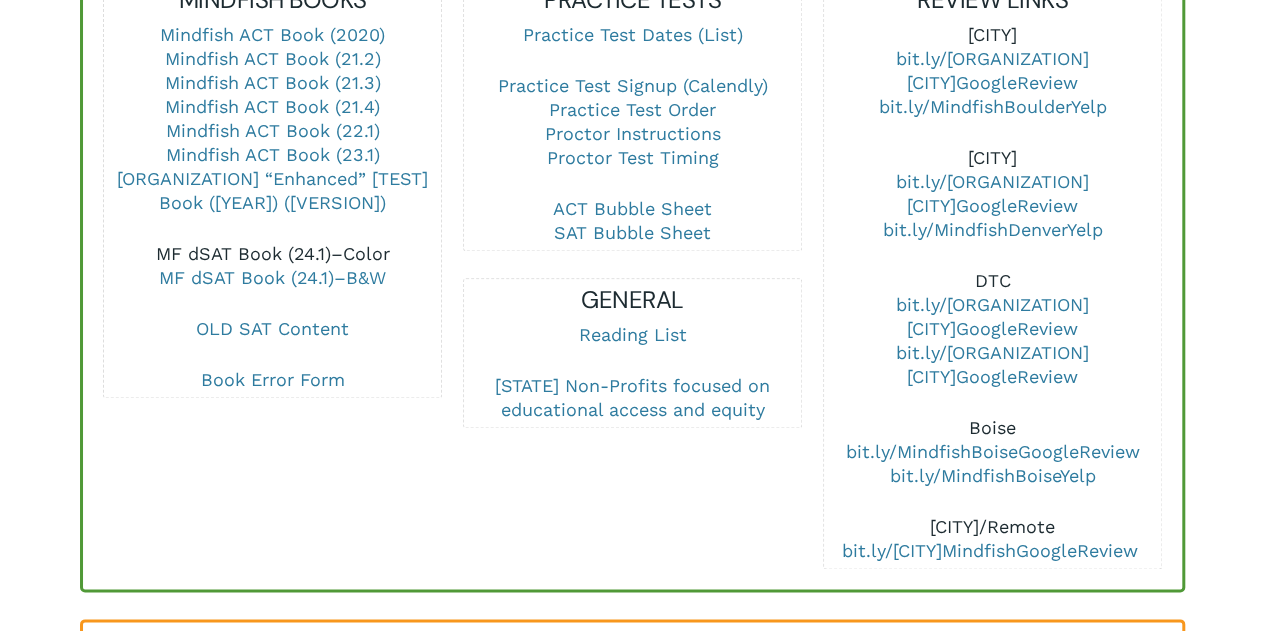 click on "MF dSAT Book (24.1)–Color" at bounding box center (273, 253) 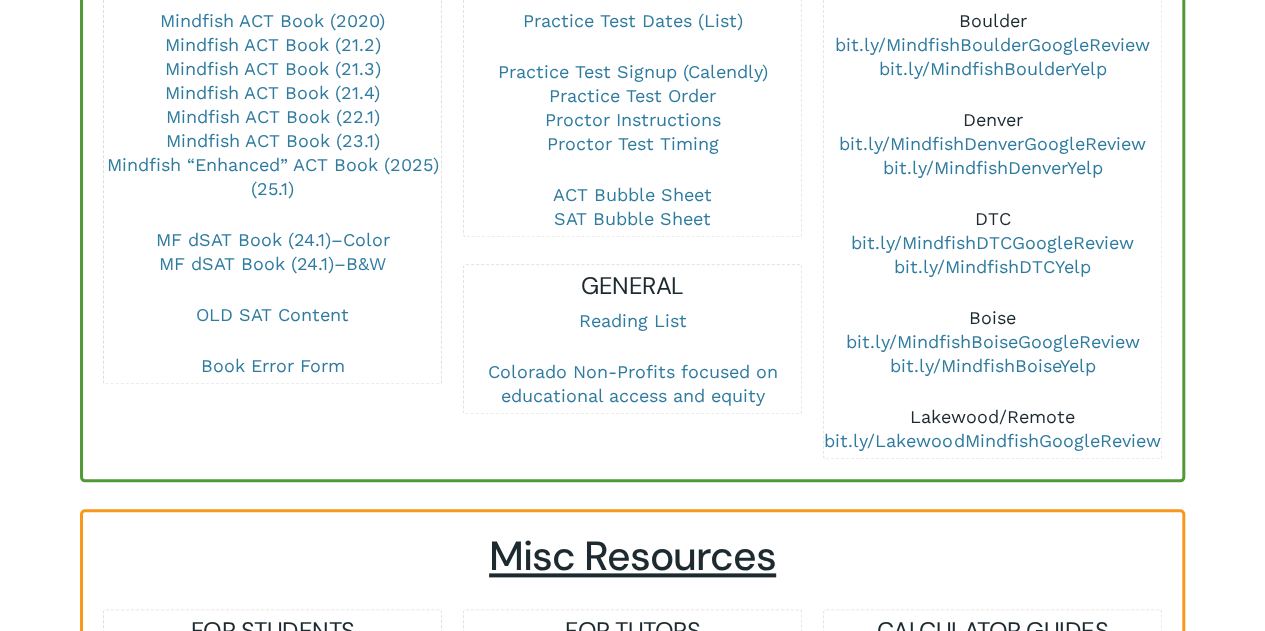 scroll, scrollTop: 1037, scrollLeft: 0, axis: vertical 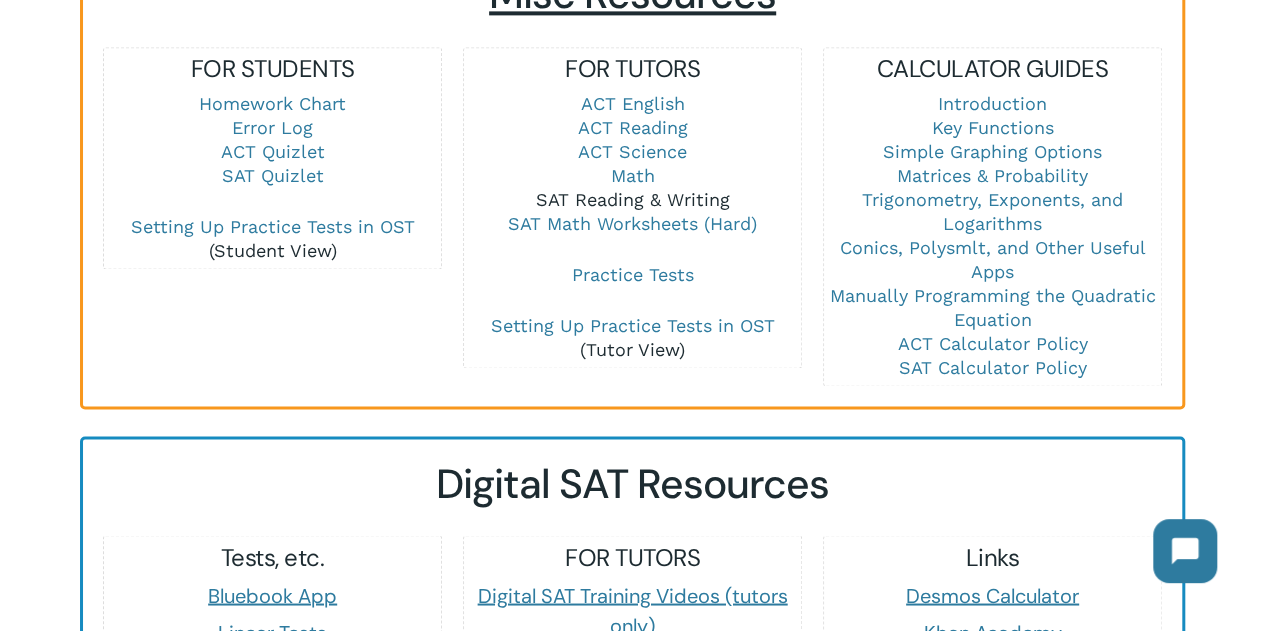 click on "SAT Reading & Writing" at bounding box center [633, 199] 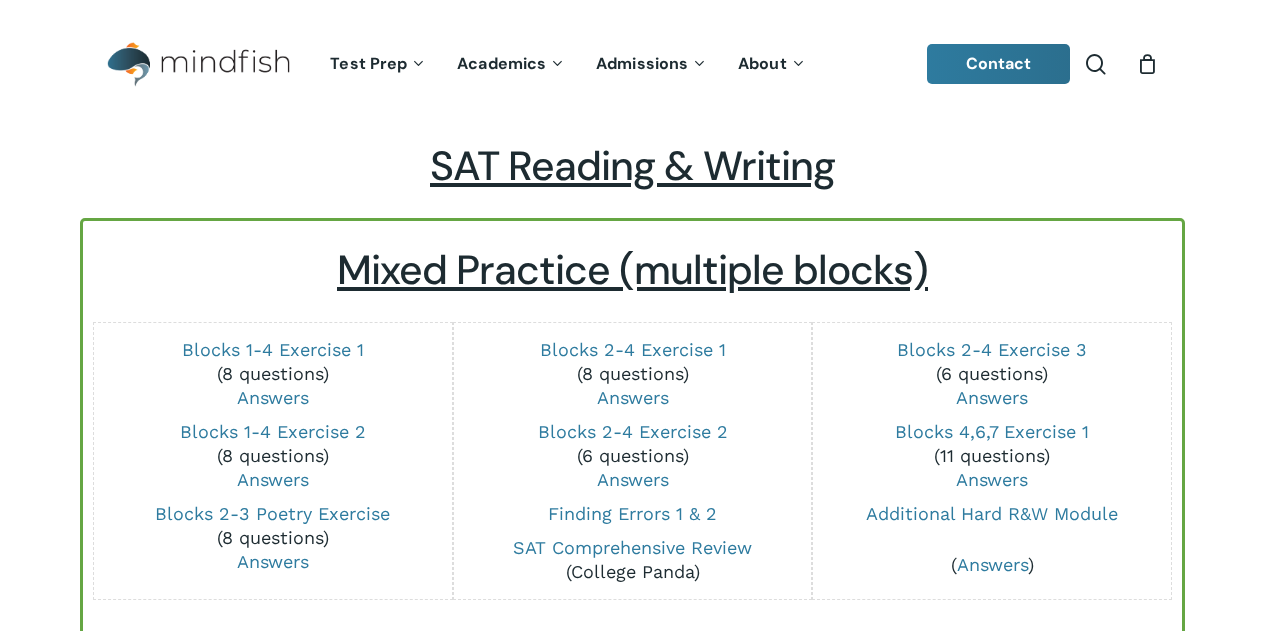 scroll, scrollTop: 0, scrollLeft: 0, axis: both 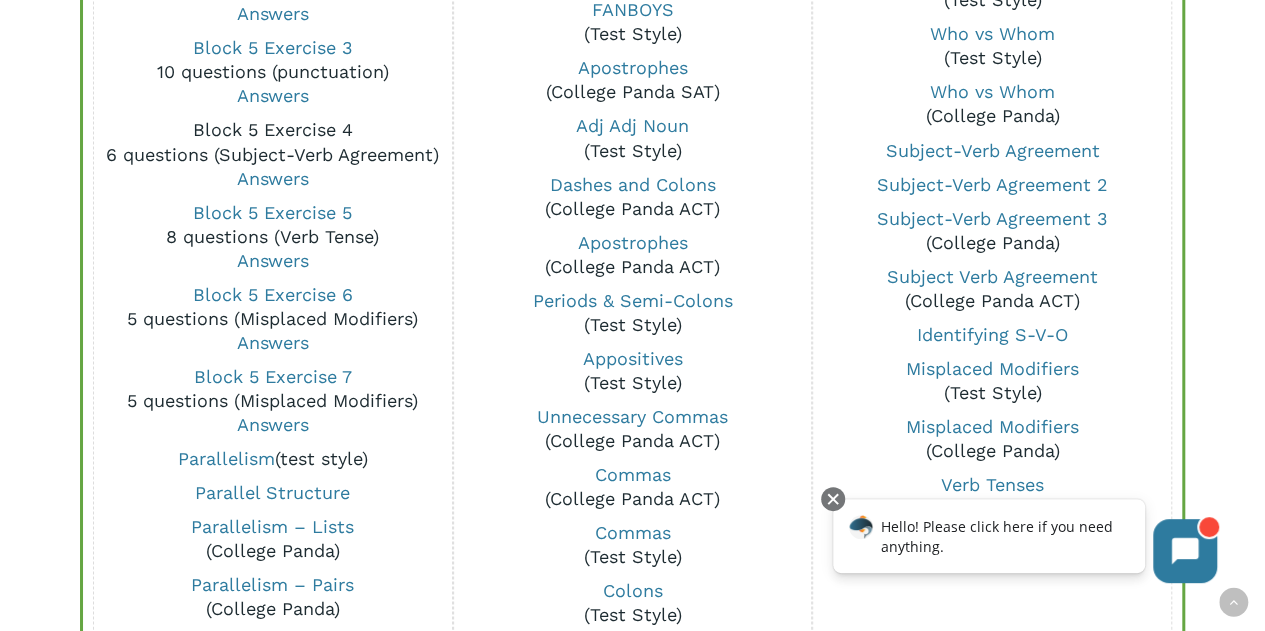 click on "Block 5 Exercise 4" at bounding box center (273, 129) 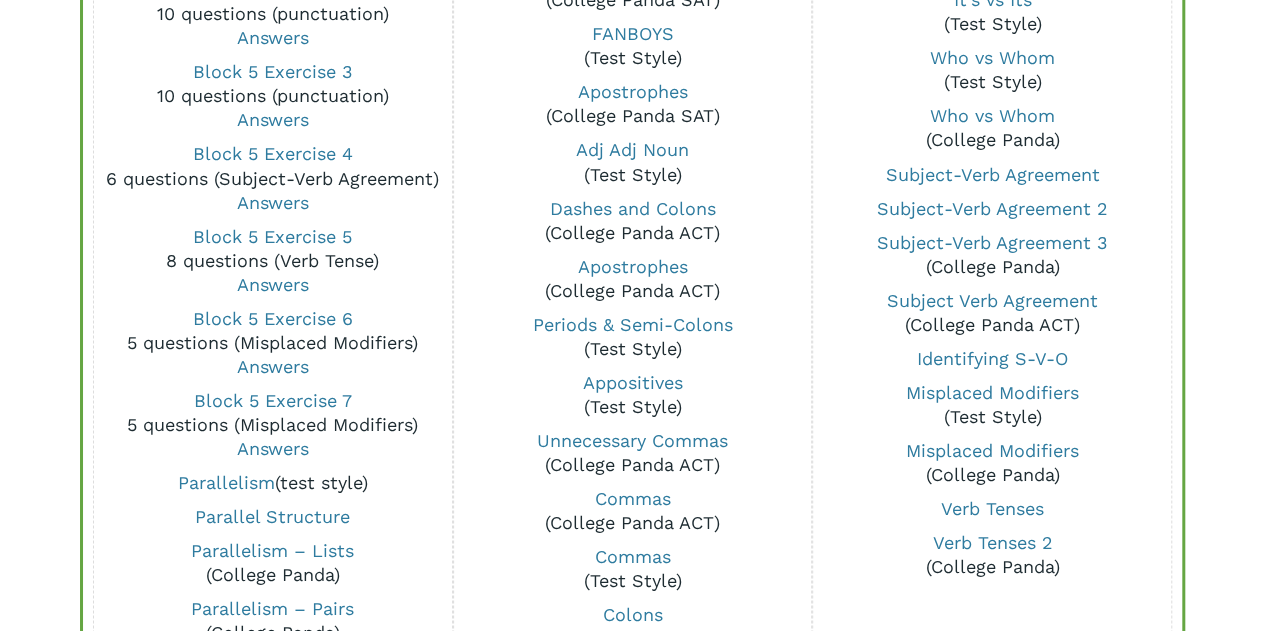 scroll, scrollTop: 1745, scrollLeft: 0, axis: vertical 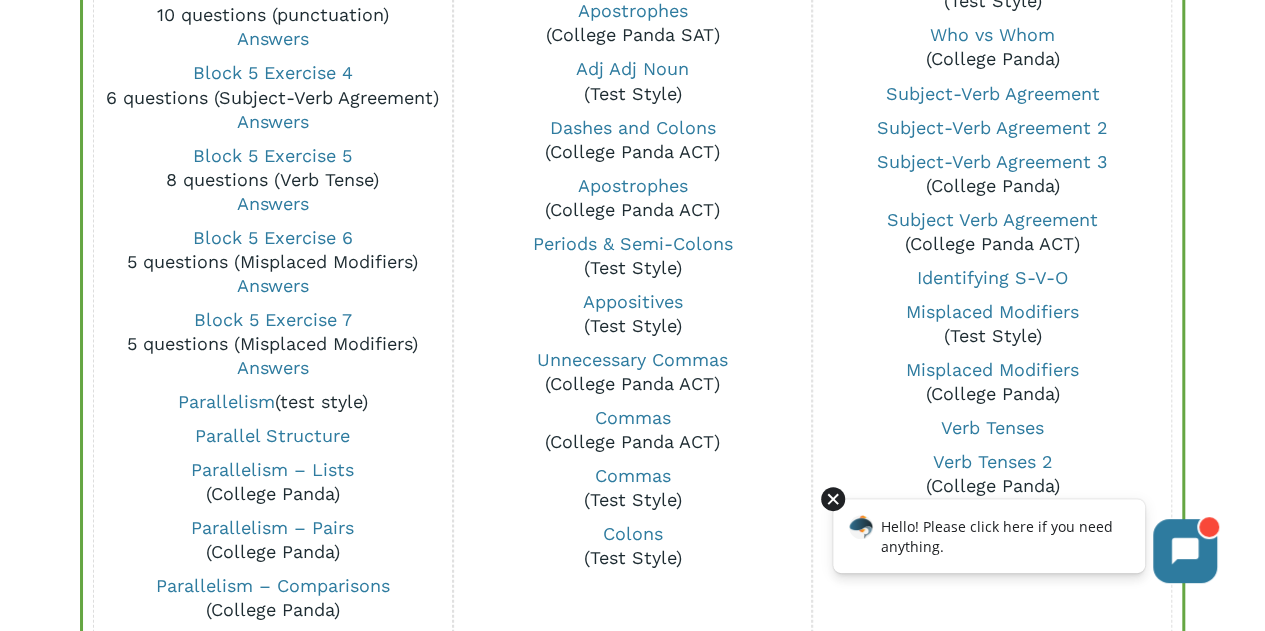 click at bounding box center (833, 499) 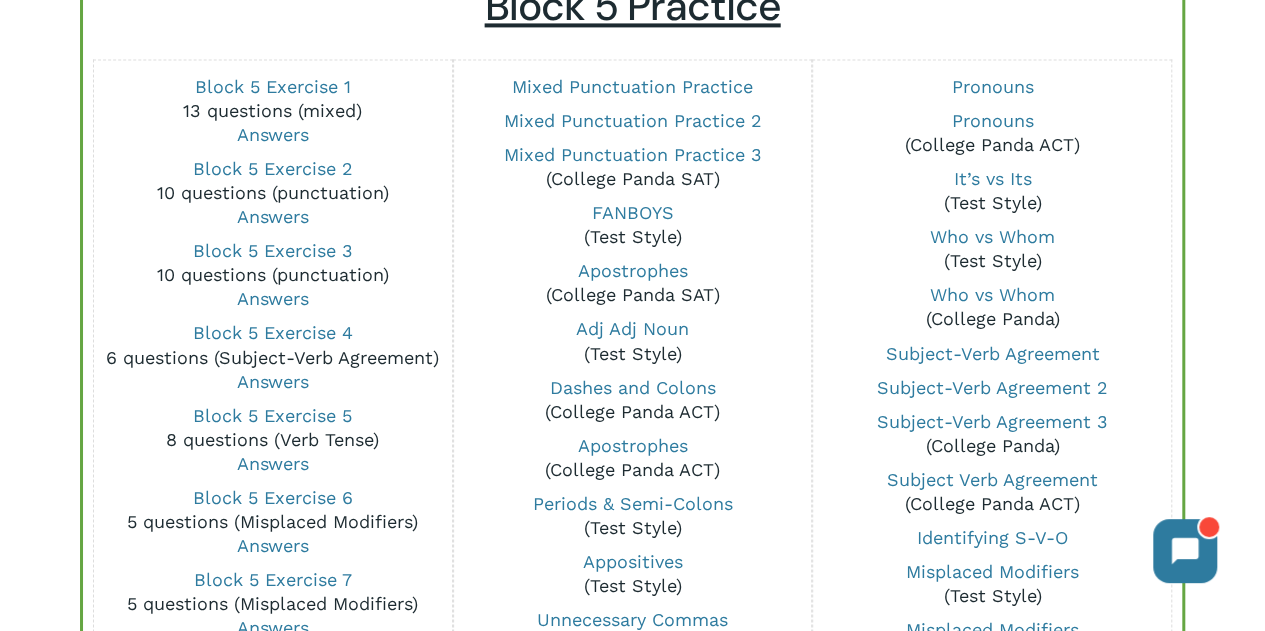 scroll, scrollTop: 1541, scrollLeft: 0, axis: vertical 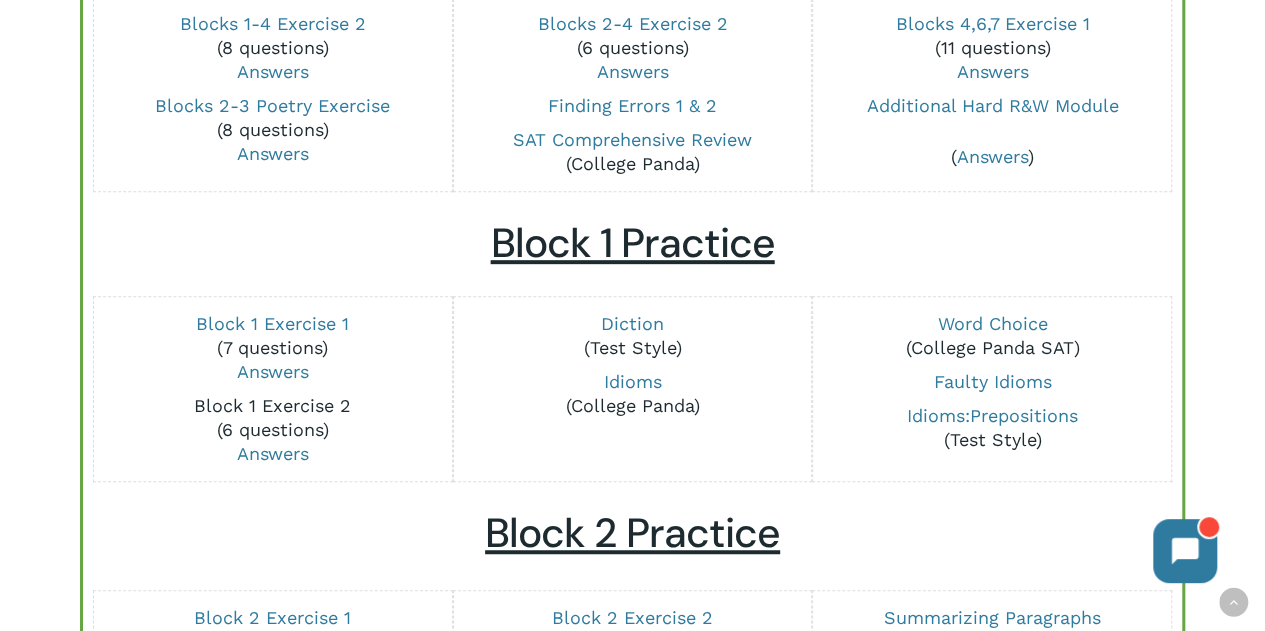click on "Block 1 Exercise 2" at bounding box center (272, 405) 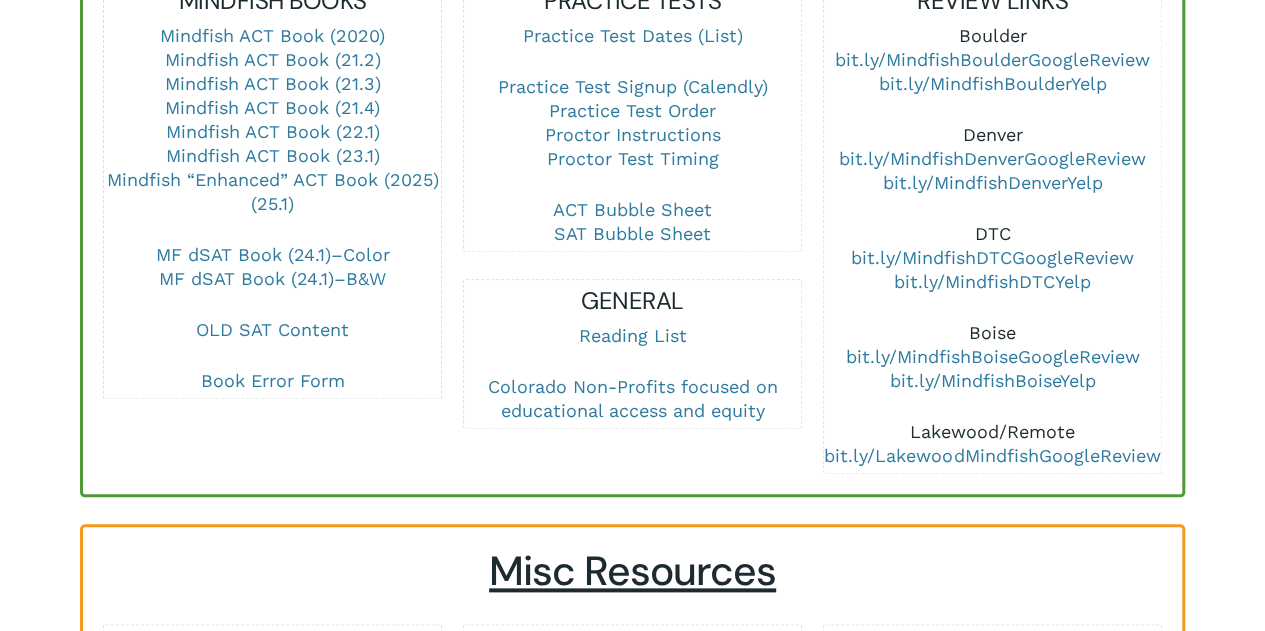 scroll, scrollTop: 940, scrollLeft: 0, axis: vertical 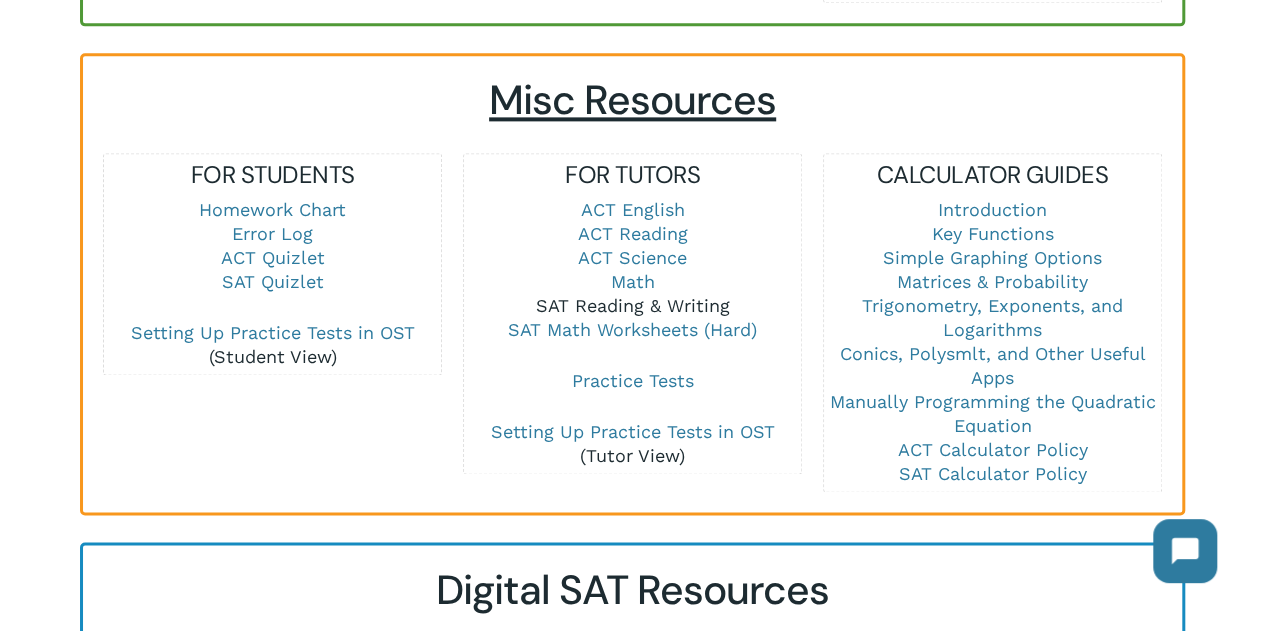 click on "SAT Reading & Writing" at bounding box center [633, 305] 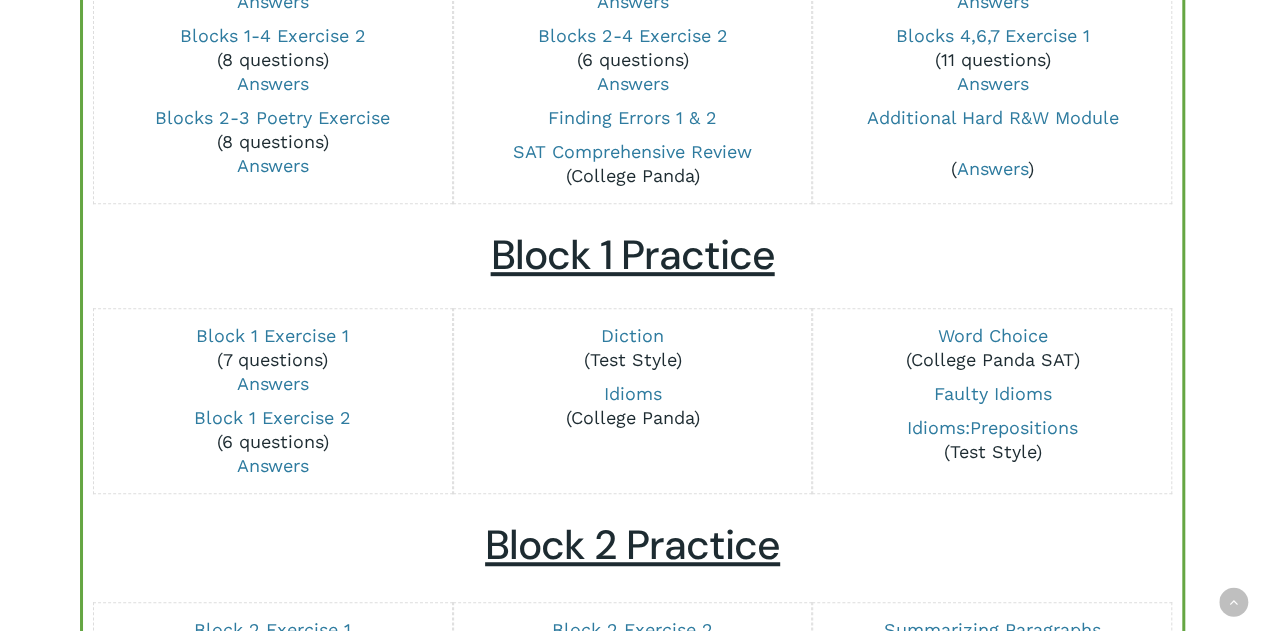 scroll, scrollTop: 456, scrollLeft: 0, axis: vertical 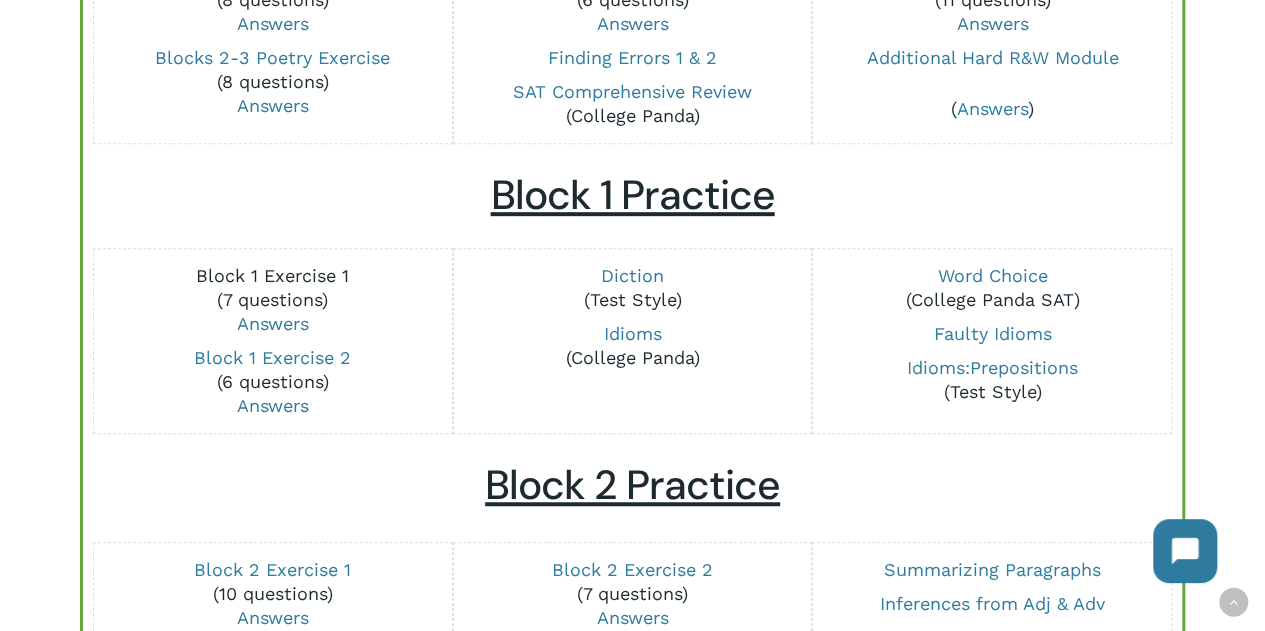 click on "Block 1 Exercise 1" at bounding box center [272, 275] 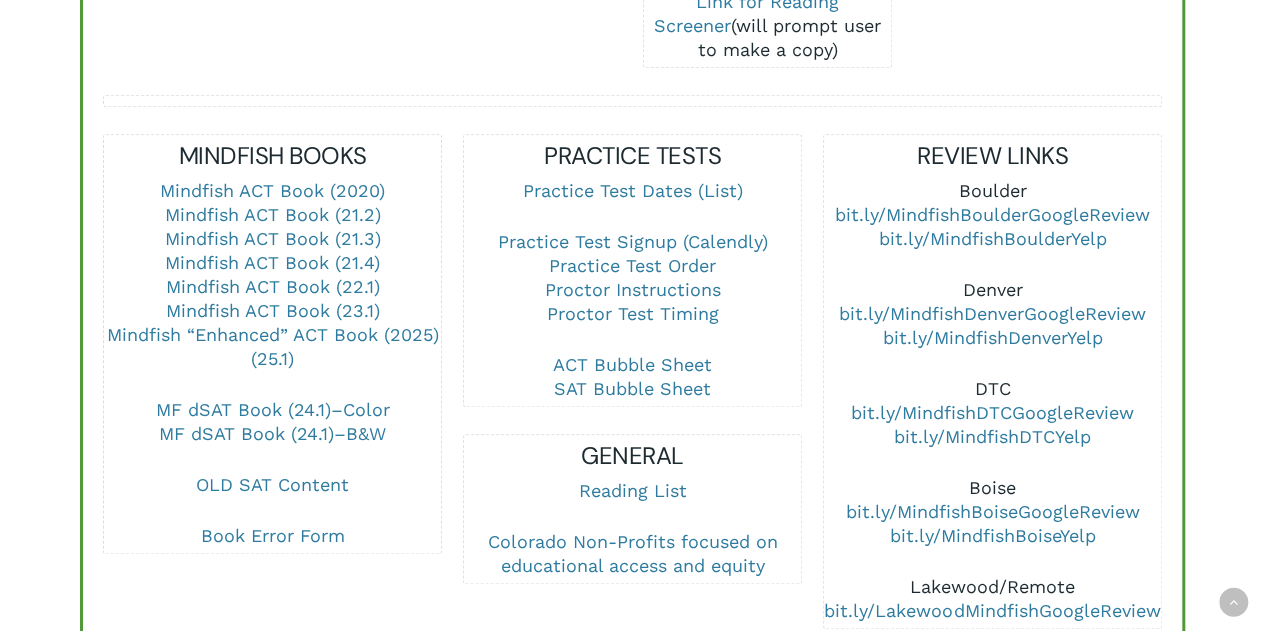 scroll, scrollTop: 902, scrollLeft: 0, axis: vertical 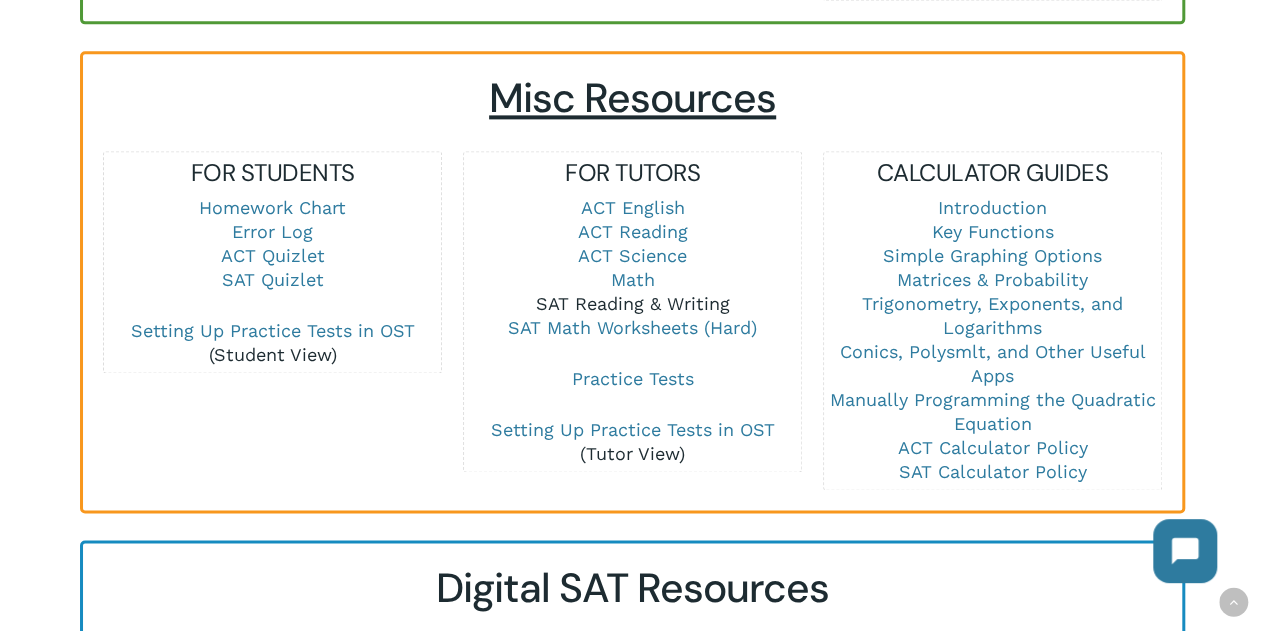 click on "SAT Reading & Writing" at bounding box center (633, 303) 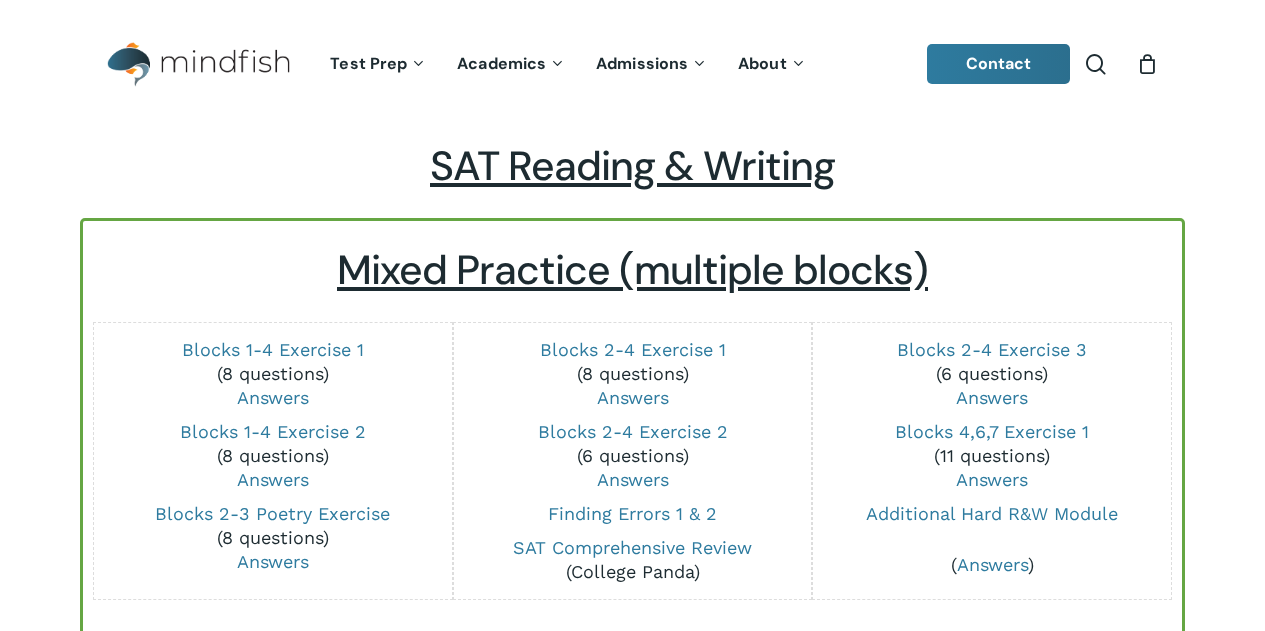 scroll, scrollTop: 0, scrollLeft: 0, axis: both 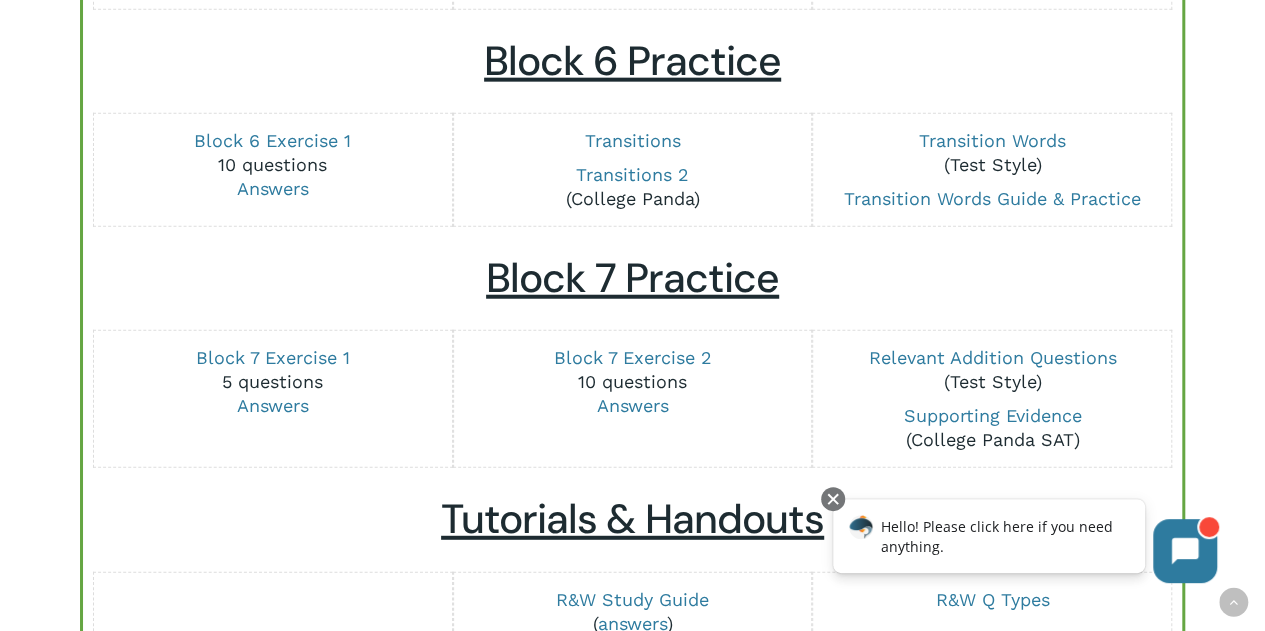 click on "Block 6 Exercise 1
10 questions
Answers" at bounding box center (272, 165) 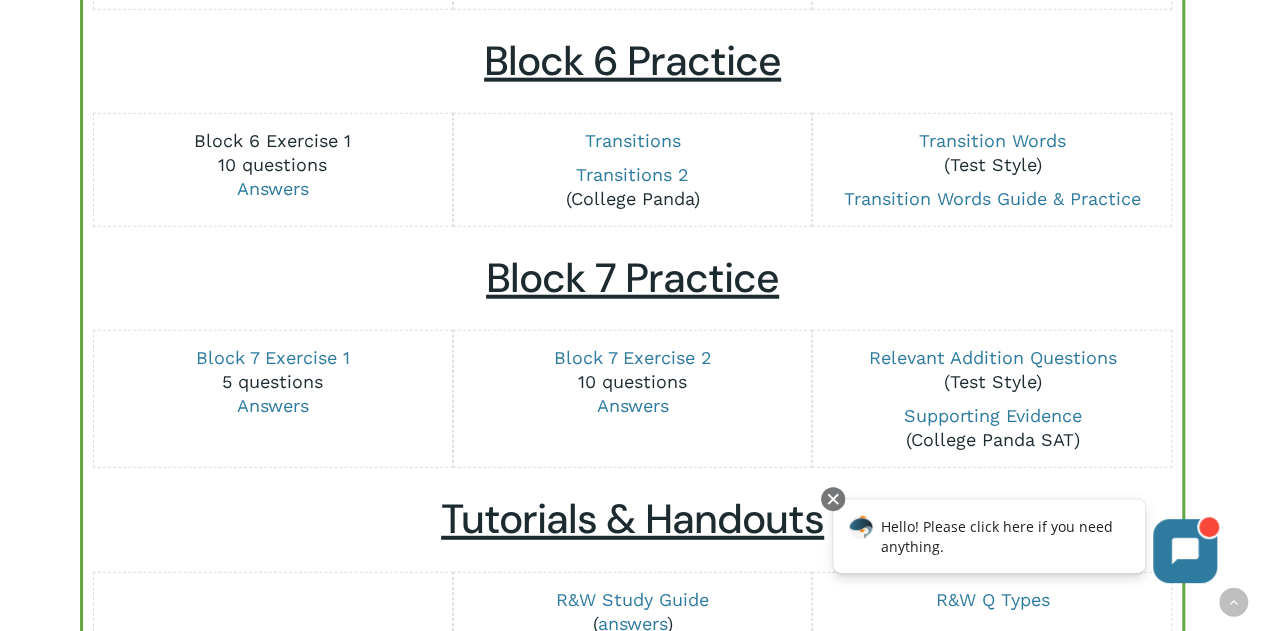 click on "Block 6 Exercise 1" at bounding box center (272, 140) 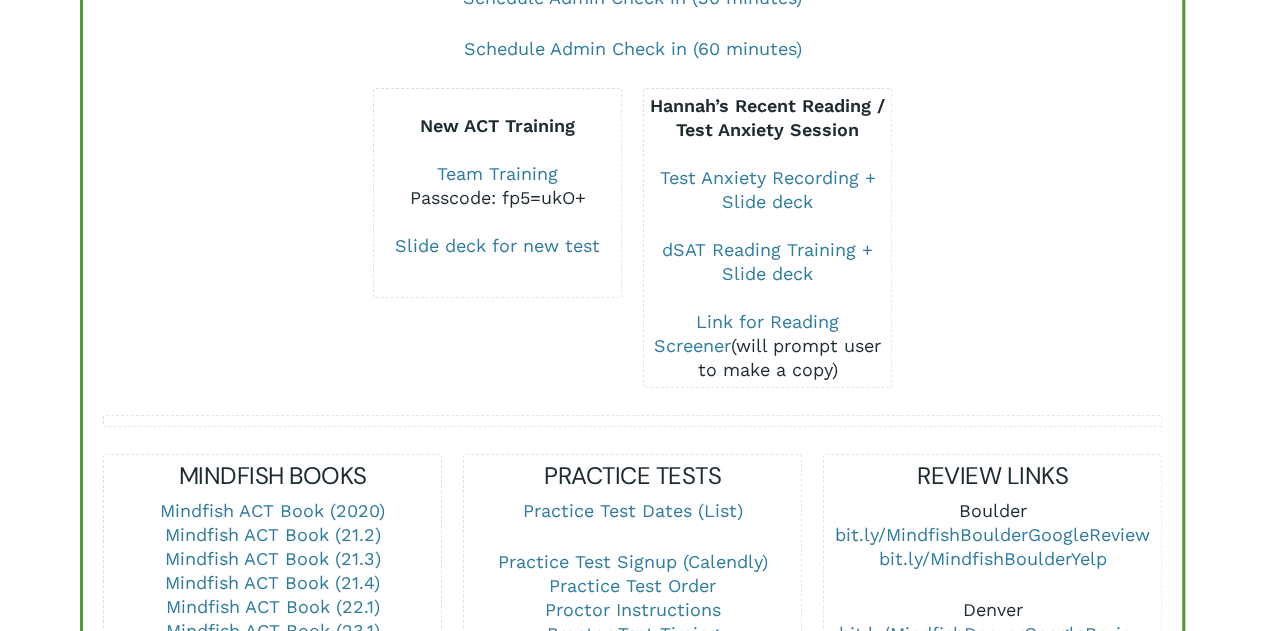 scroll, scrollTop: 733, scrollLeft: 0, axis: vertical 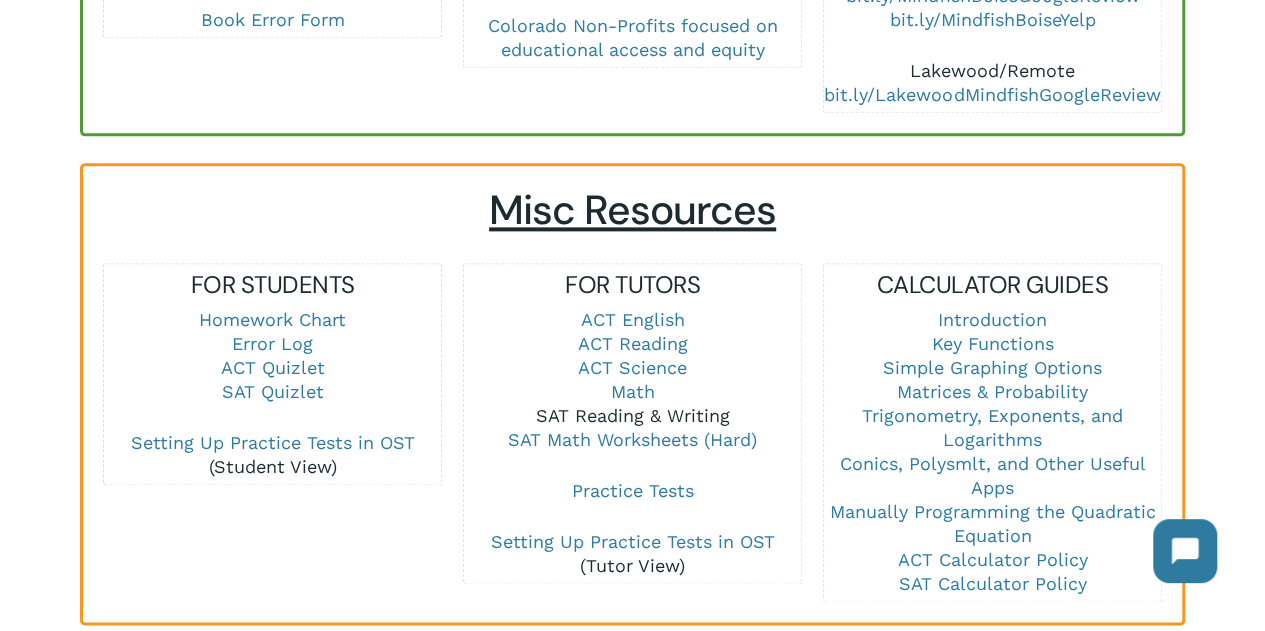 click on "SAT Reading & Writing" at bounding box center [633, 415] 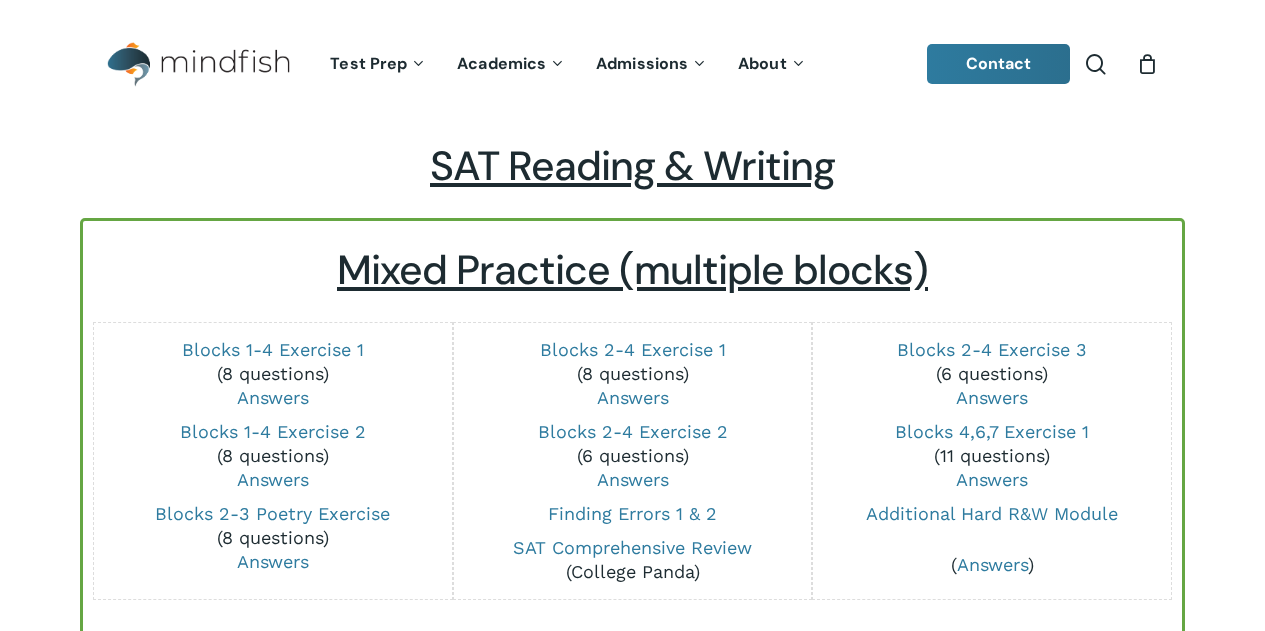 scroll, scrollTop: 0, scrollLeft: 0, axis: both 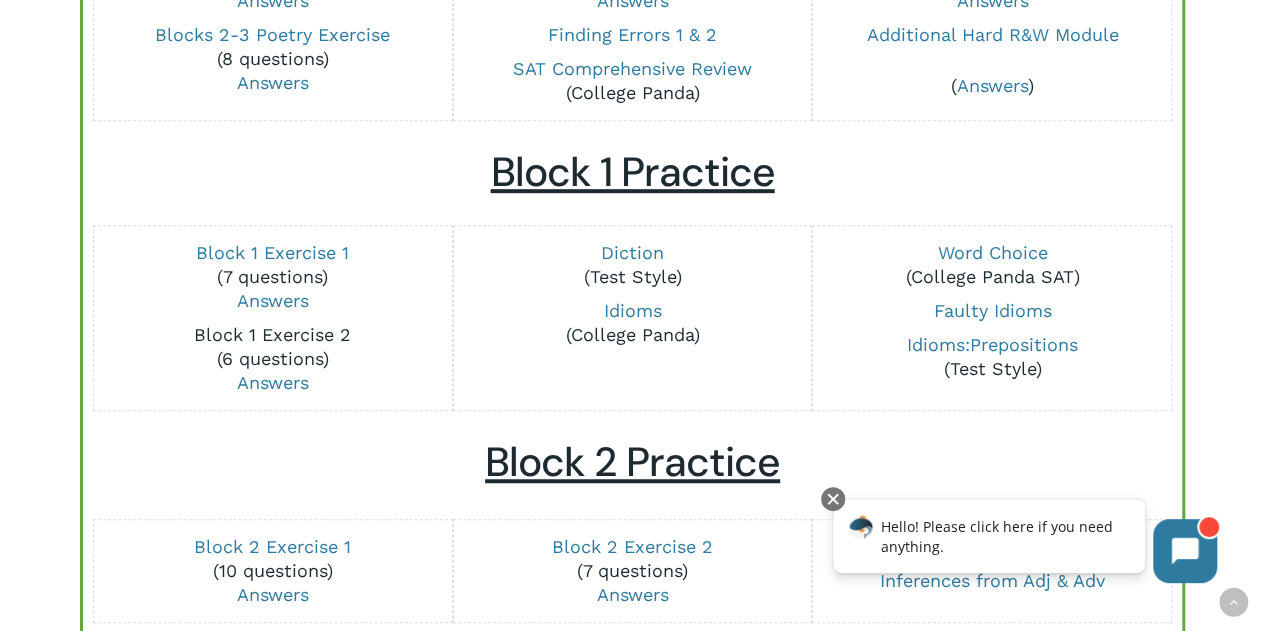 click on "Block 1 Exercise 2" at bounding box center [272, 334] 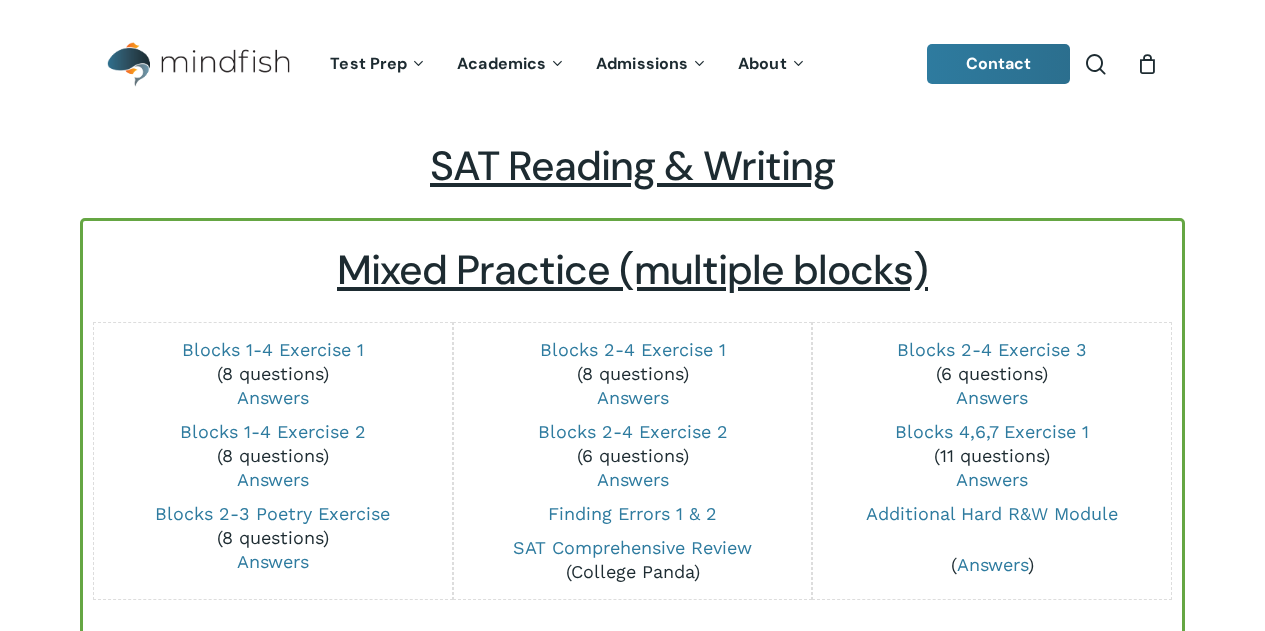scroll, scrollTop: 479, scrollLeft: 0, axis: vertical 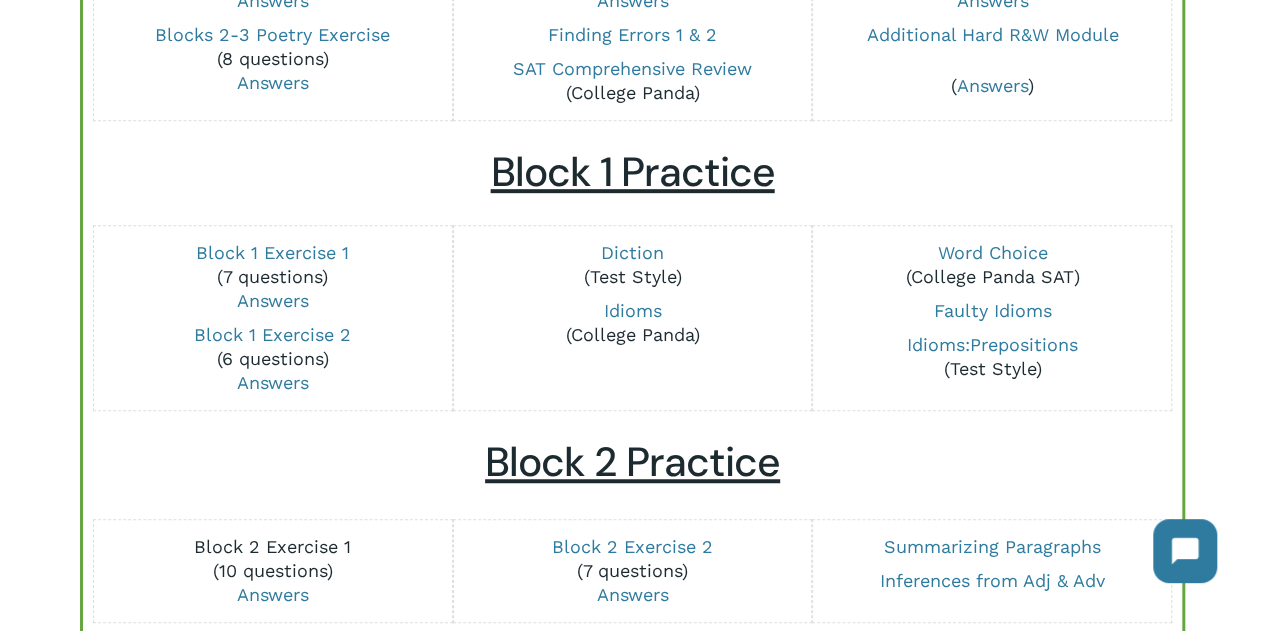 click on "Block 2 Exercise 1" at bounding box center (272, 546) 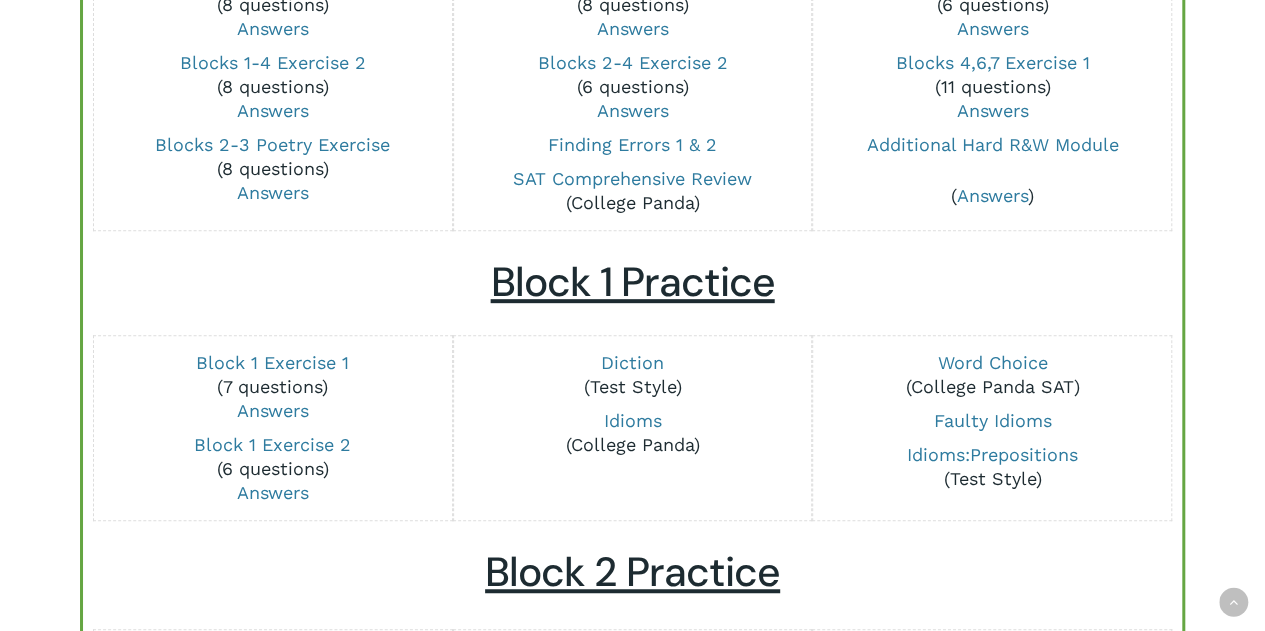 scroll, scrollTop: 0, scrollLeft: 0, axis: both 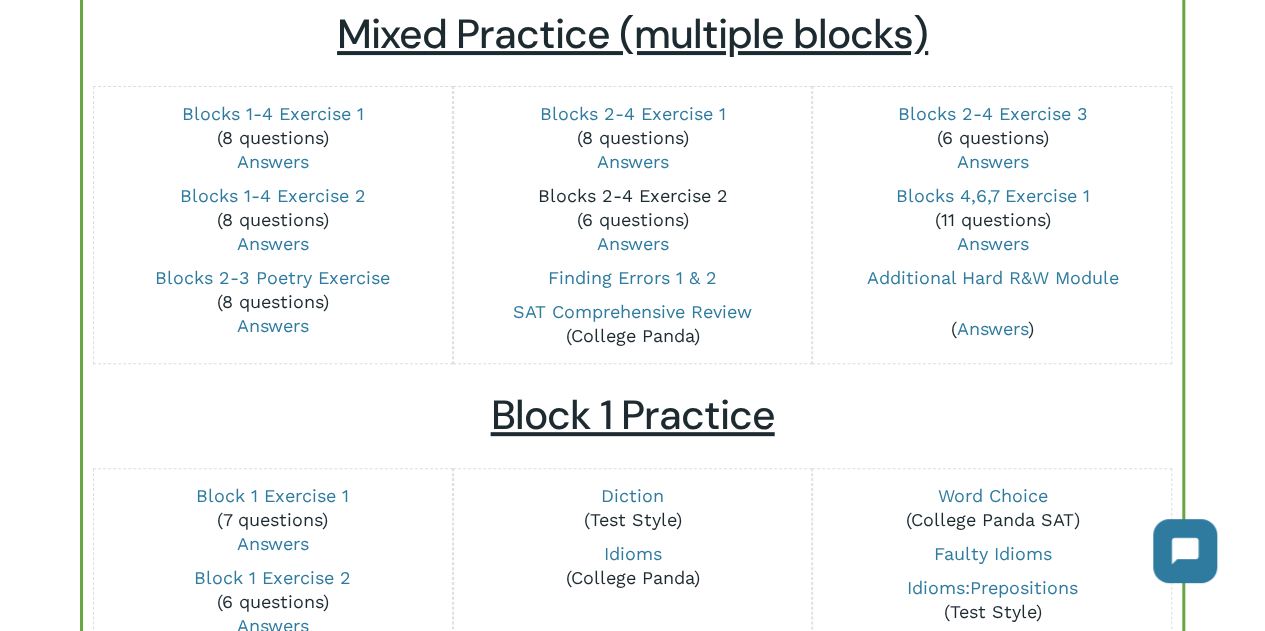 click on "Blocks 2-4 Exercise 2" at bounding box center (633, 195) 